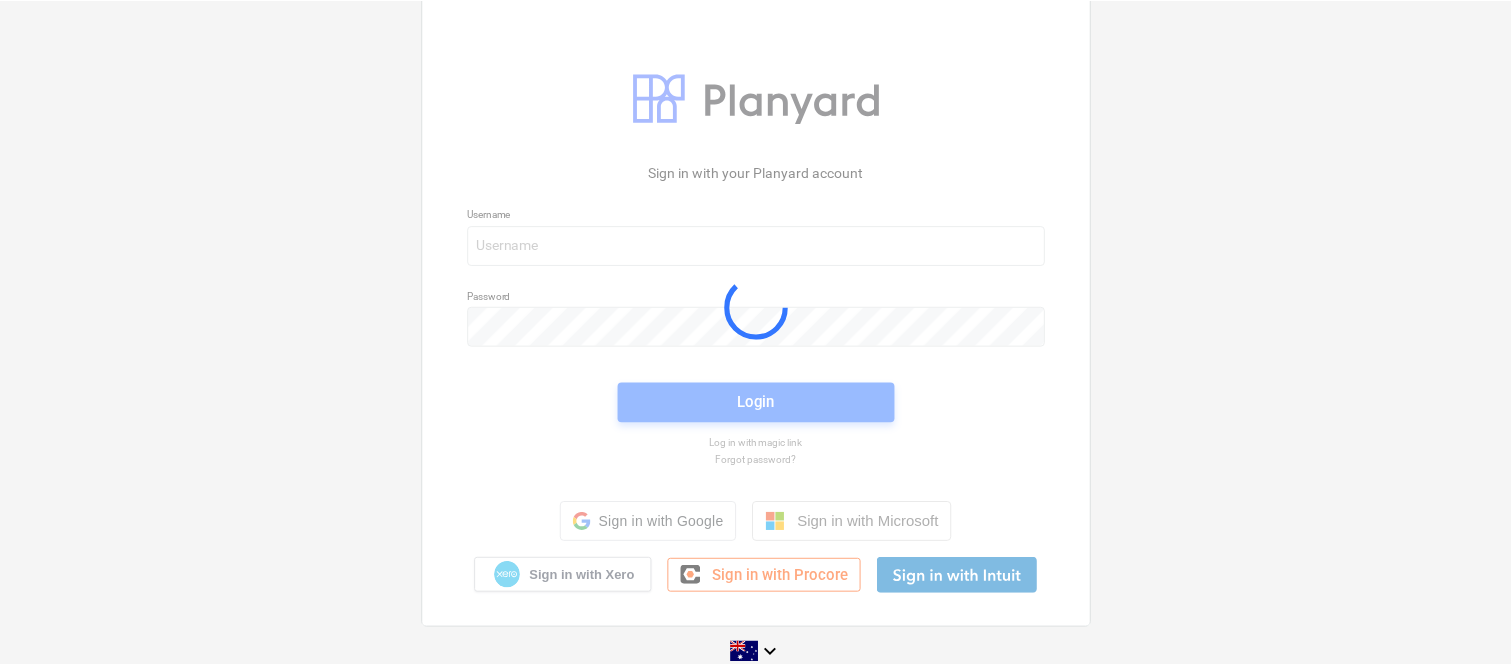 scroll, scrollTop: 0, scrollLeft: 0, axis: both 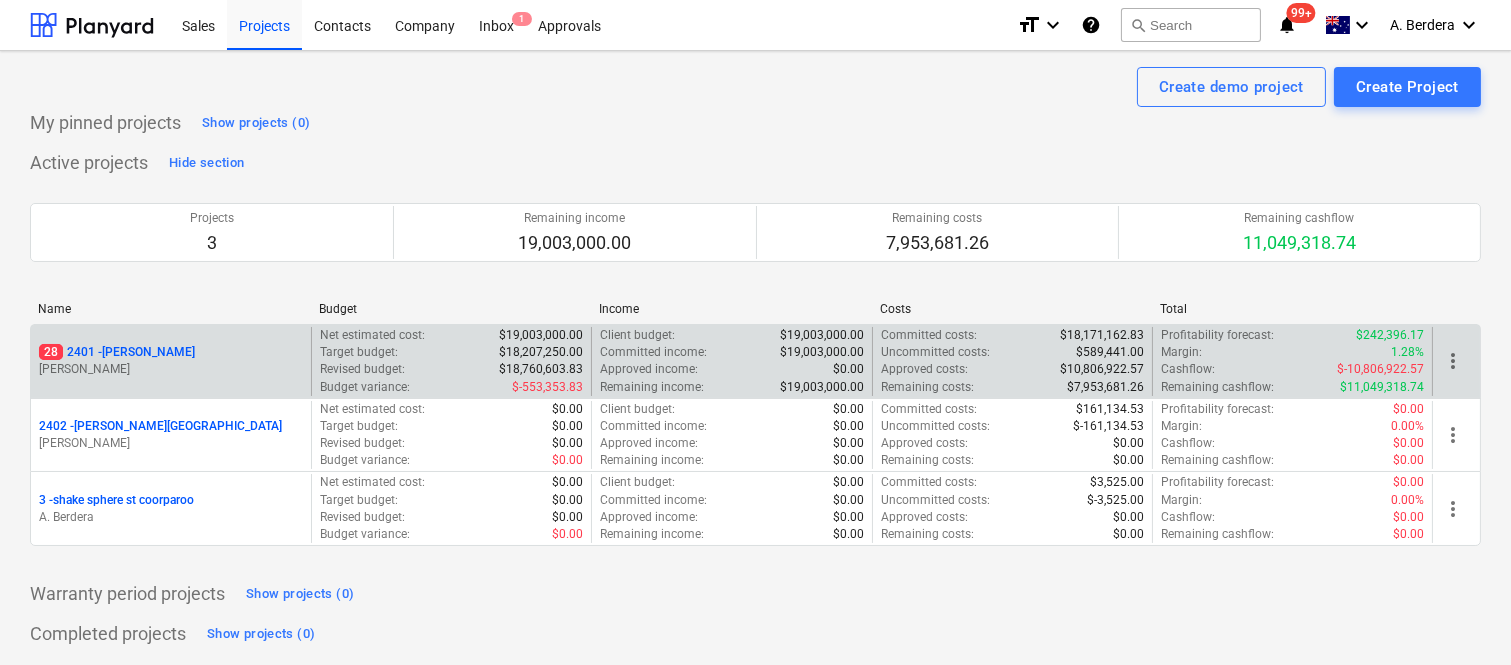 click on "M. Williams" at bounding box center [171, 369] 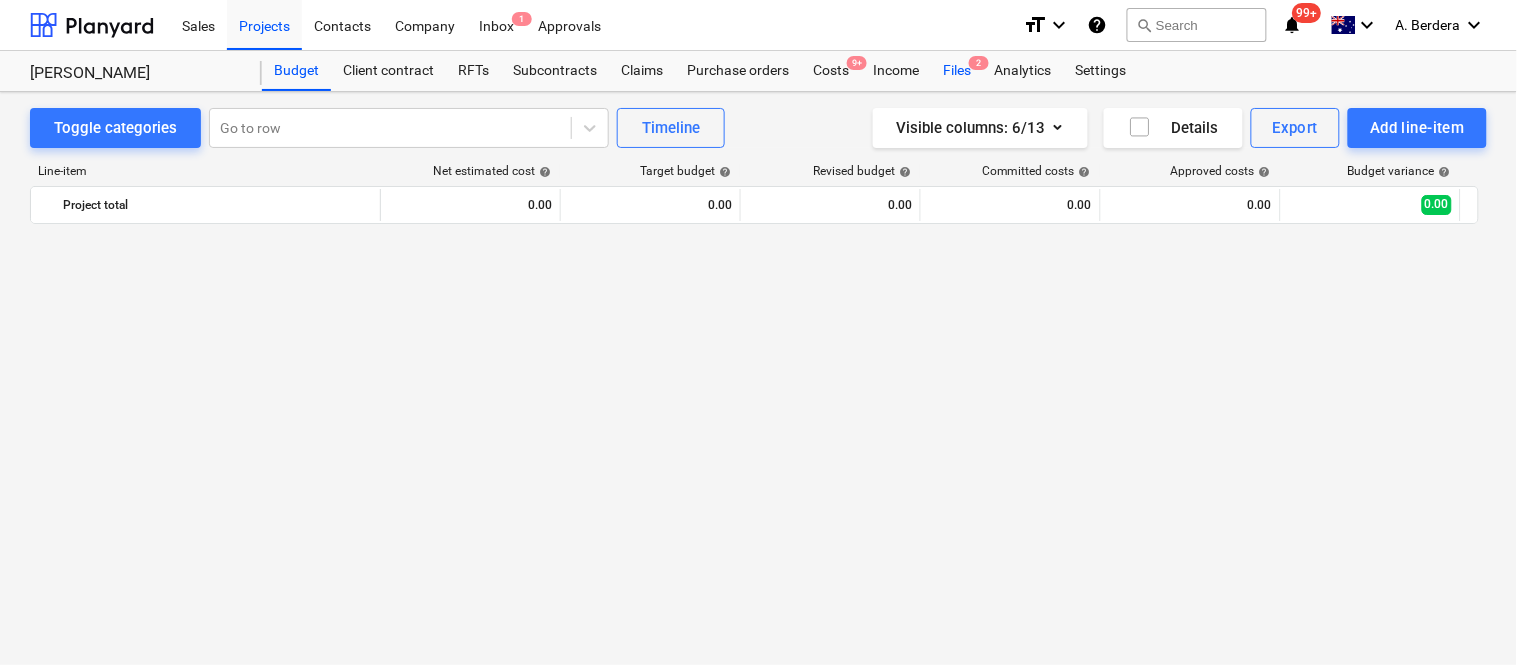 click on "Files 2" at bounding box center [957, 71] 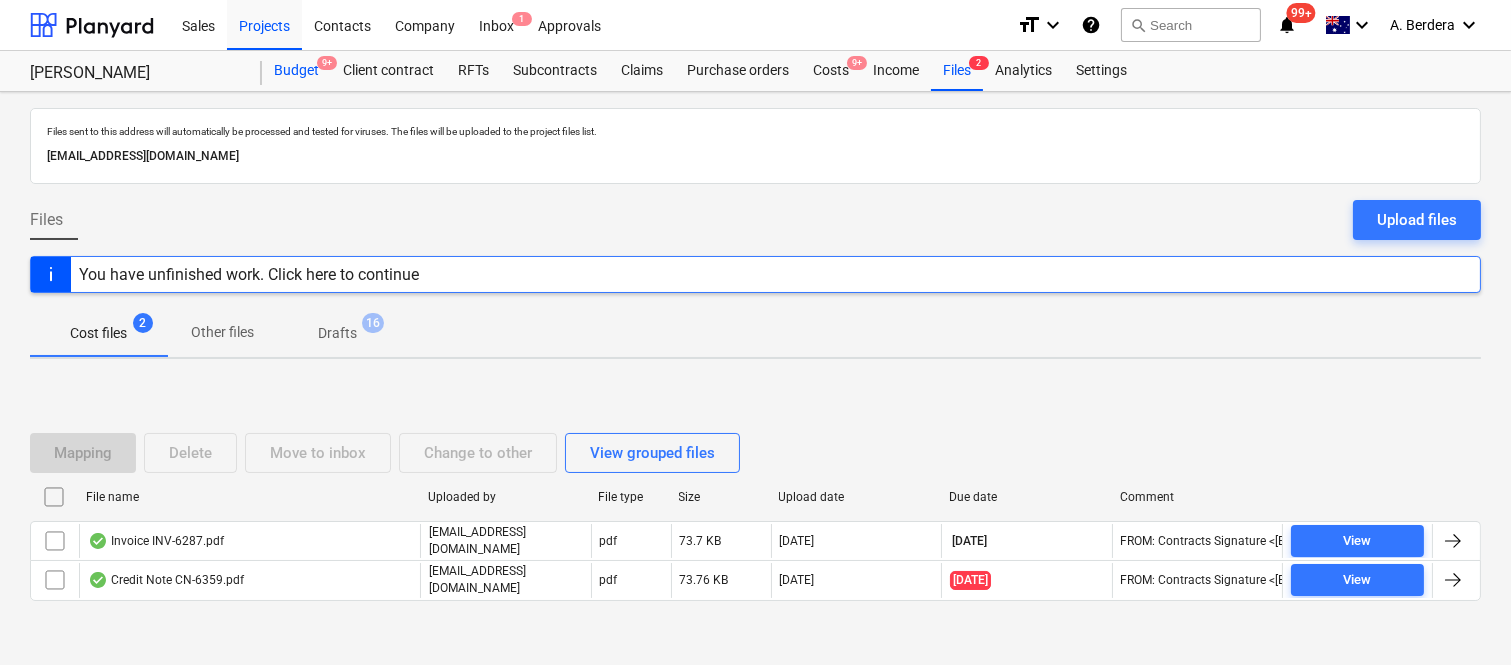 click on "Budget 9+" at bounding box center [296, 71] 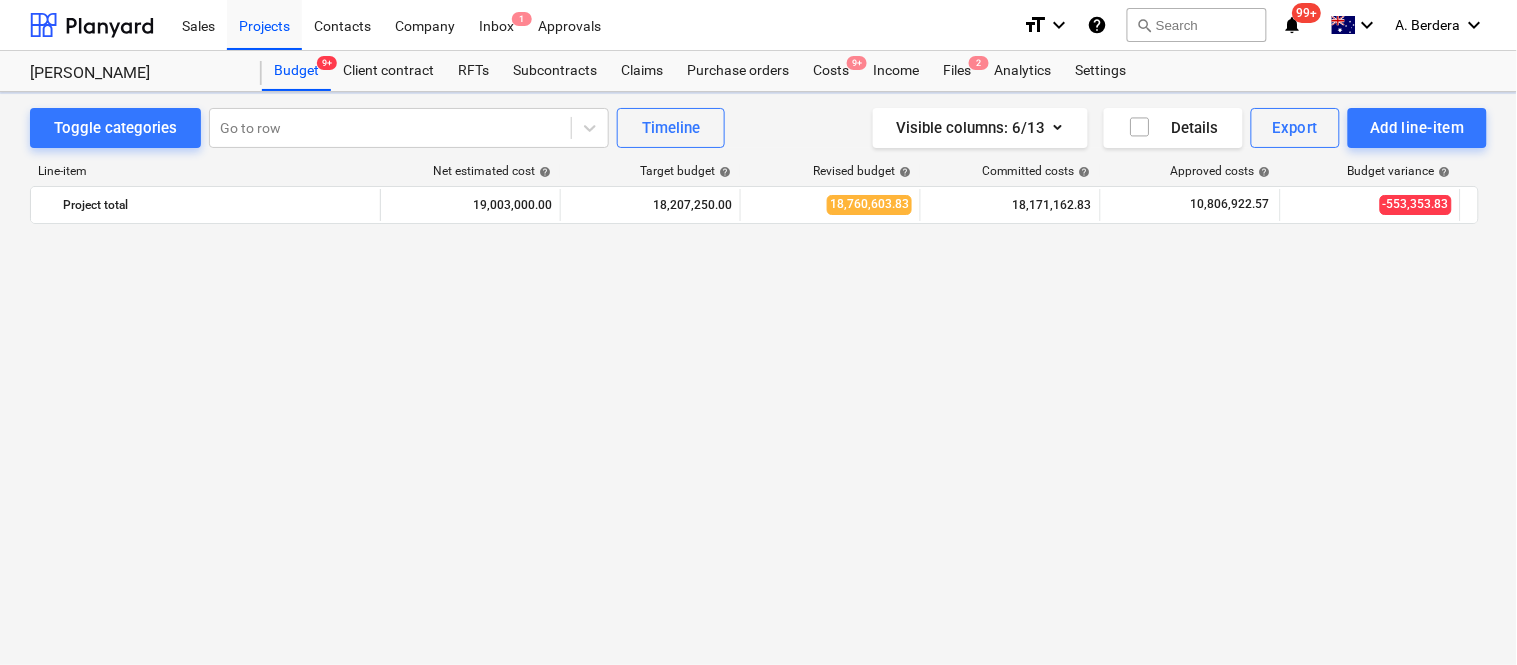 scroll, scrollTop: 2756, scrollLeft: 0, axis: vertical 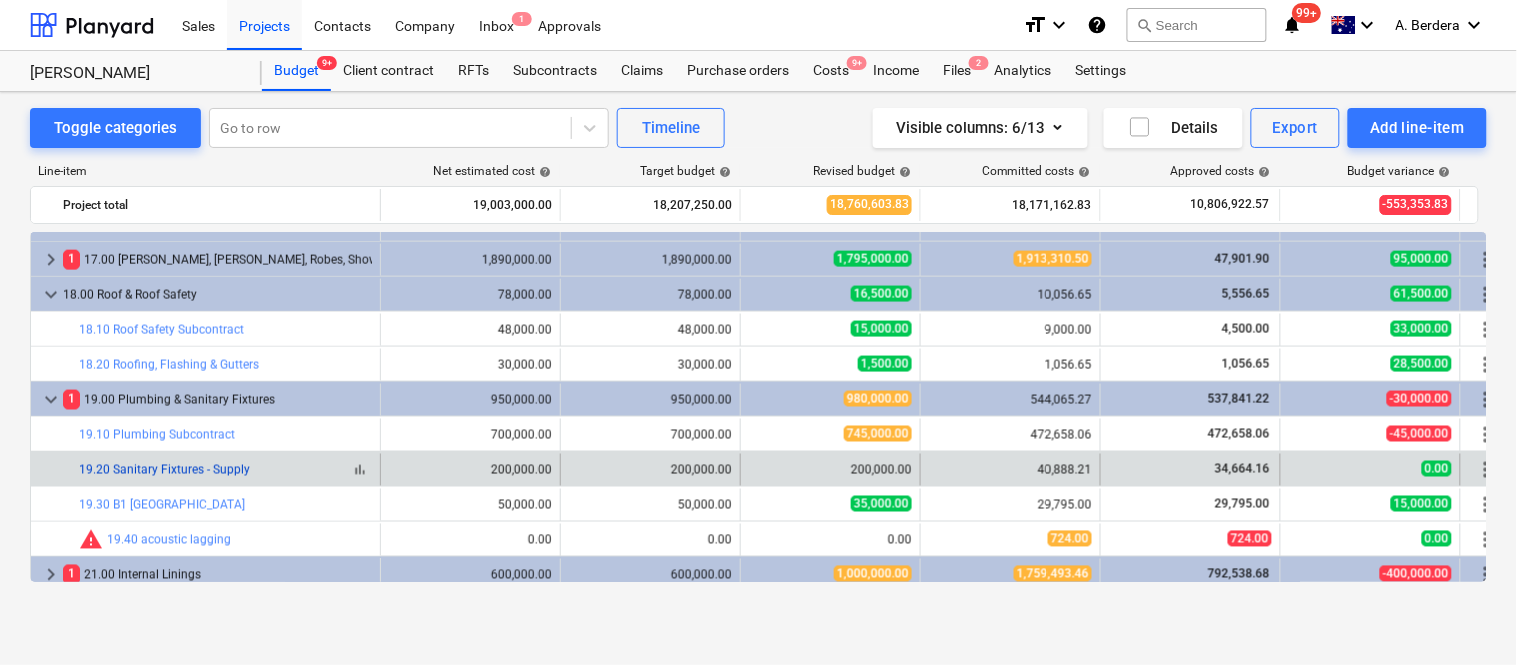click on "19.20 Sanitary Fixtures - Supply" at bounding box center (164, 470) 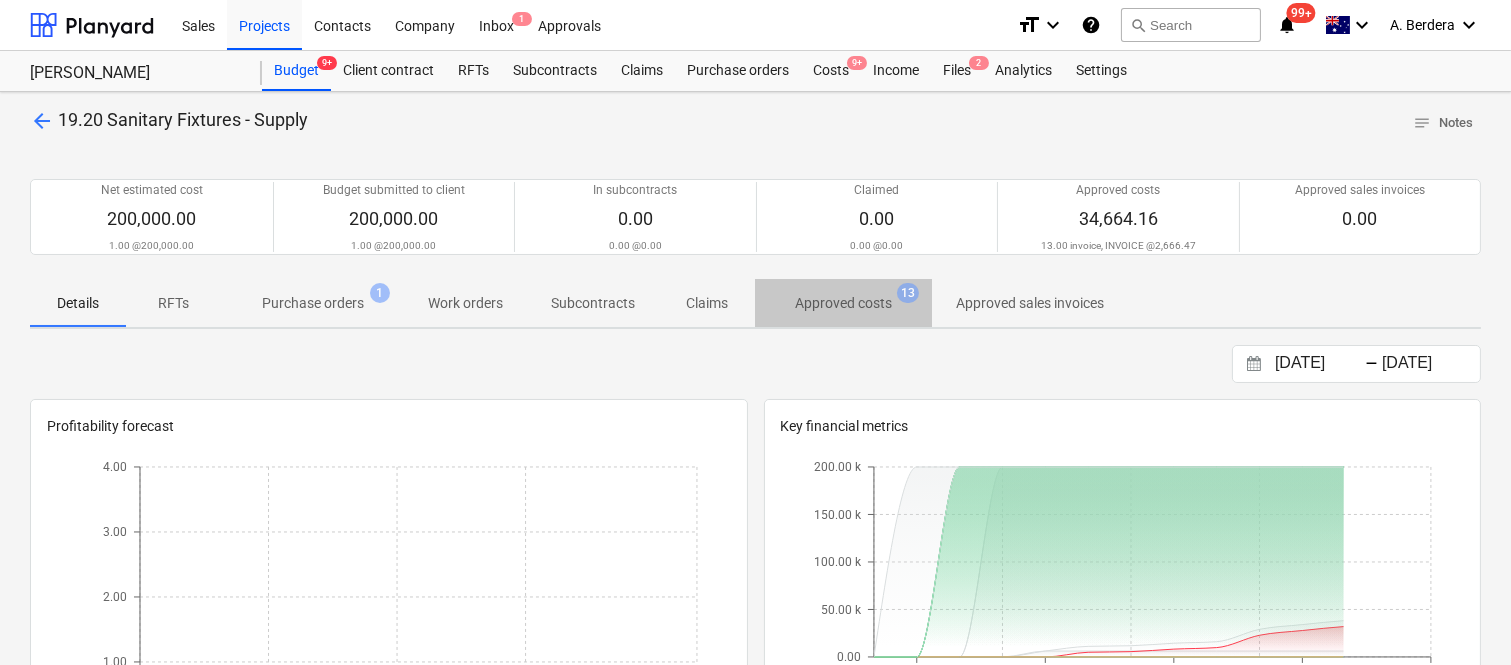 click on "Approved costs" at bounding box center [843, 303] 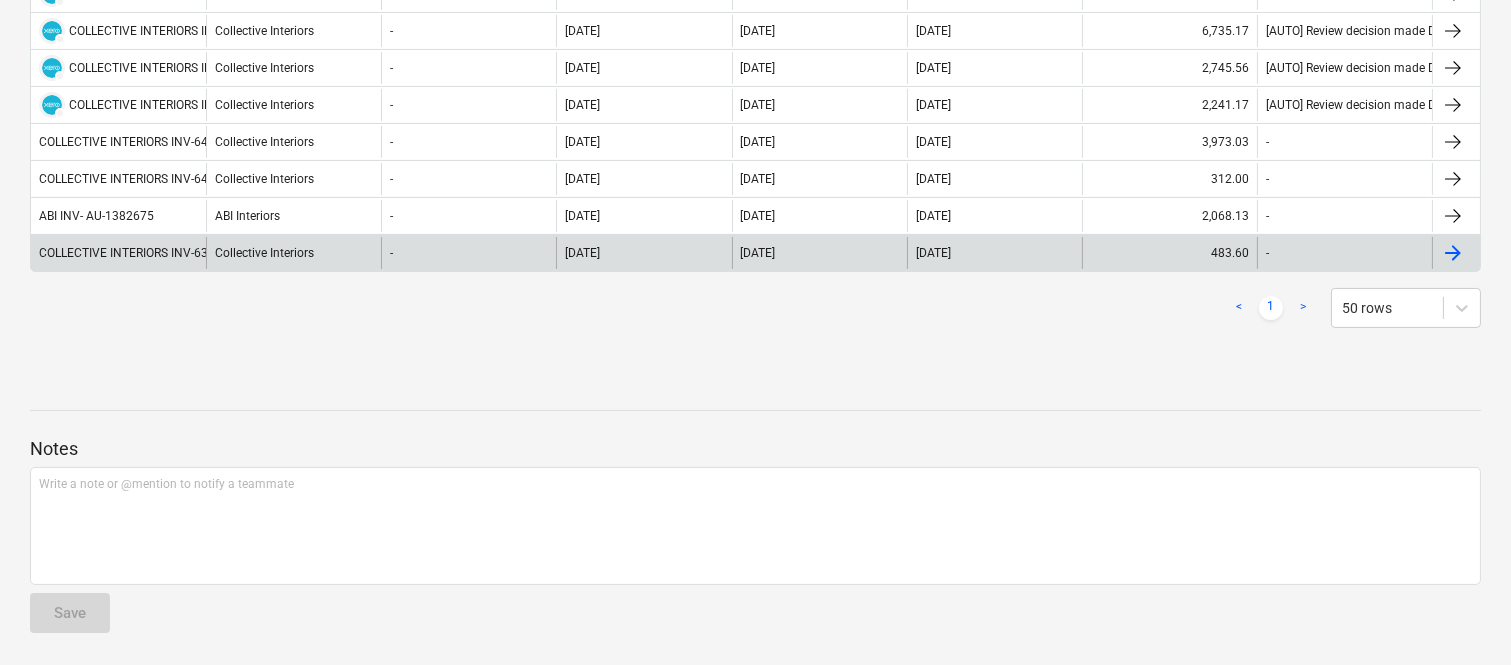 scroll, scrollTop: 88, scrollLeft: 0, axis: vertical 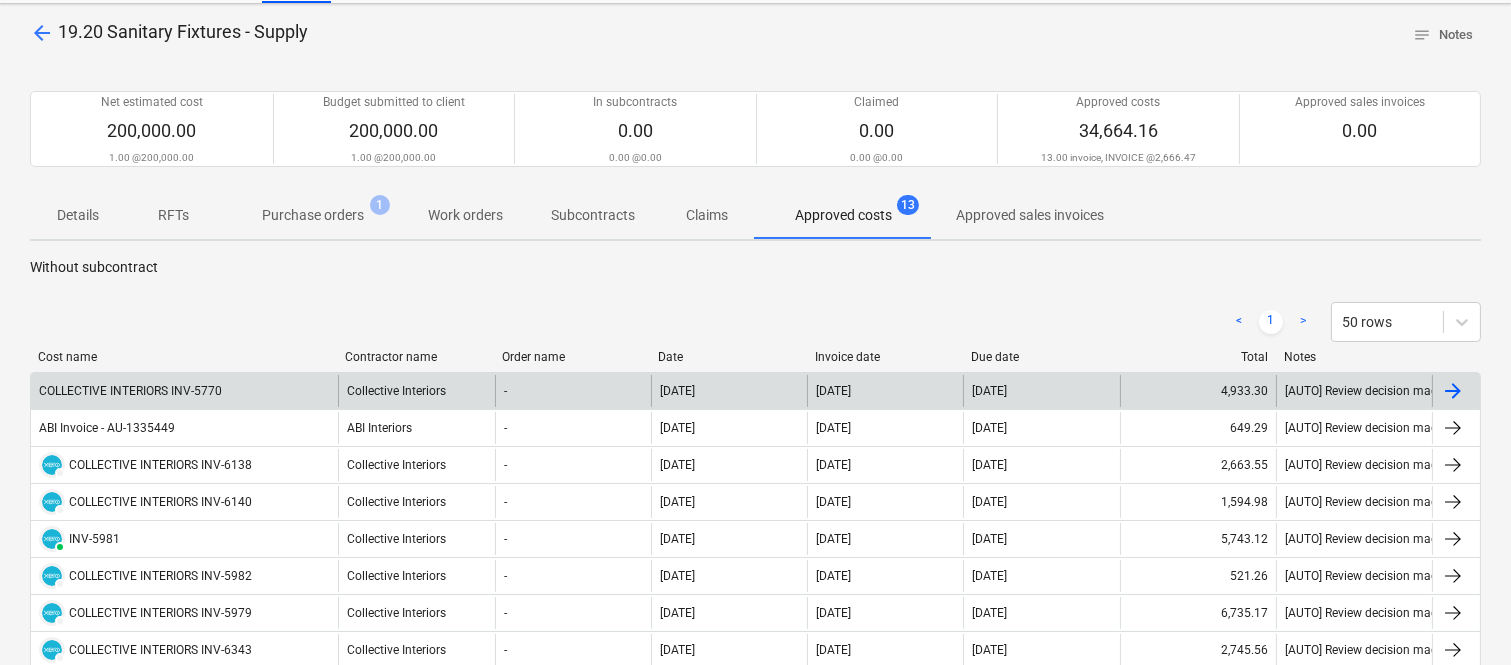 drag, startPoint x: 205, startPoint y: 355, endPoint x: 337, endPoint y: 372, distance: 133.0902 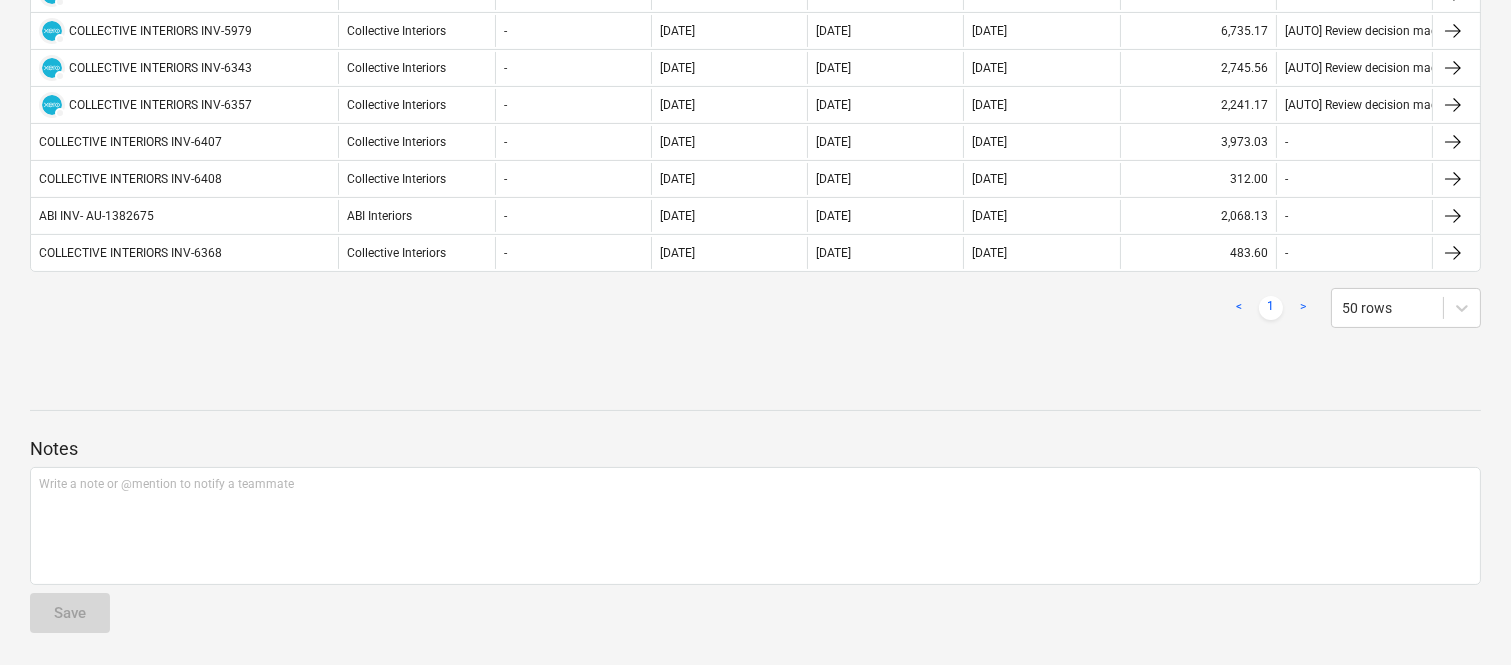 drag, startPoint x: 1506, startPoint y: 552, endPoint x: 1513, endPoint y: 527, distance: 25.96151 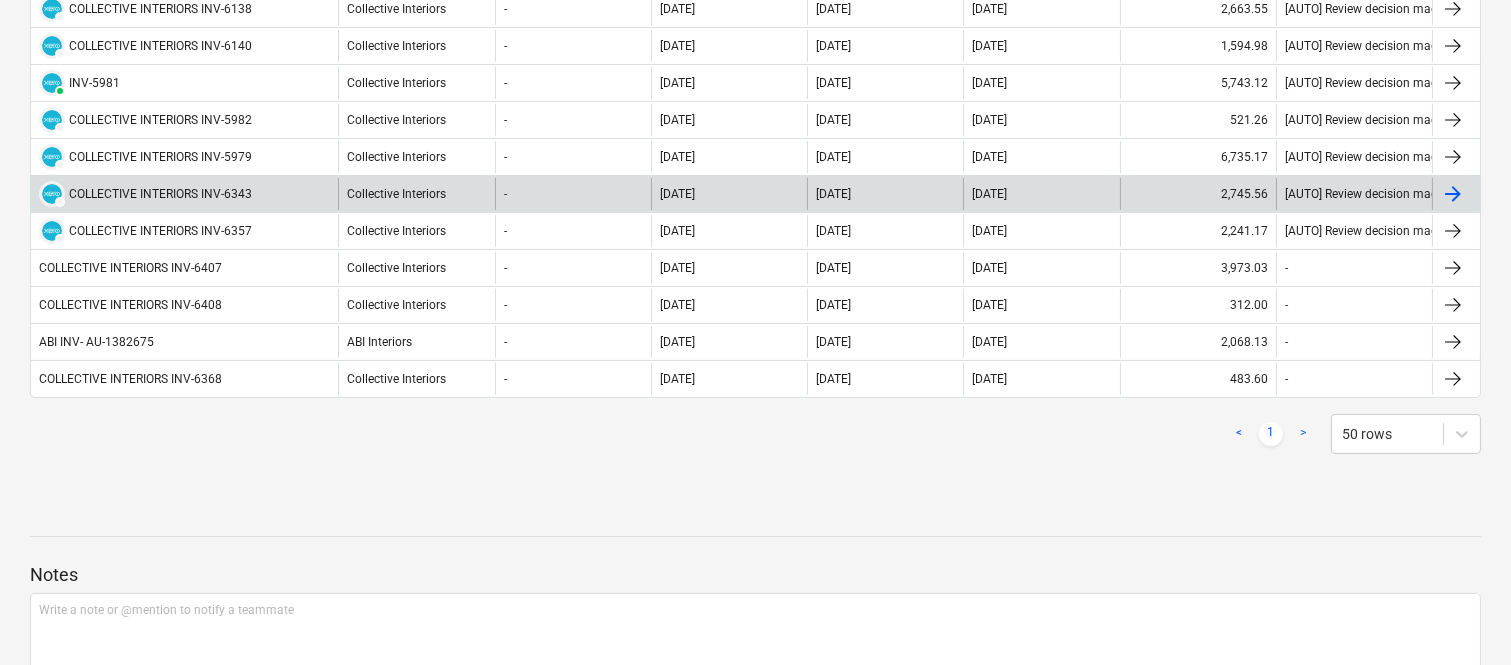 scroll, scrollTop: 537, scrollLeft: 0, axis: vertical 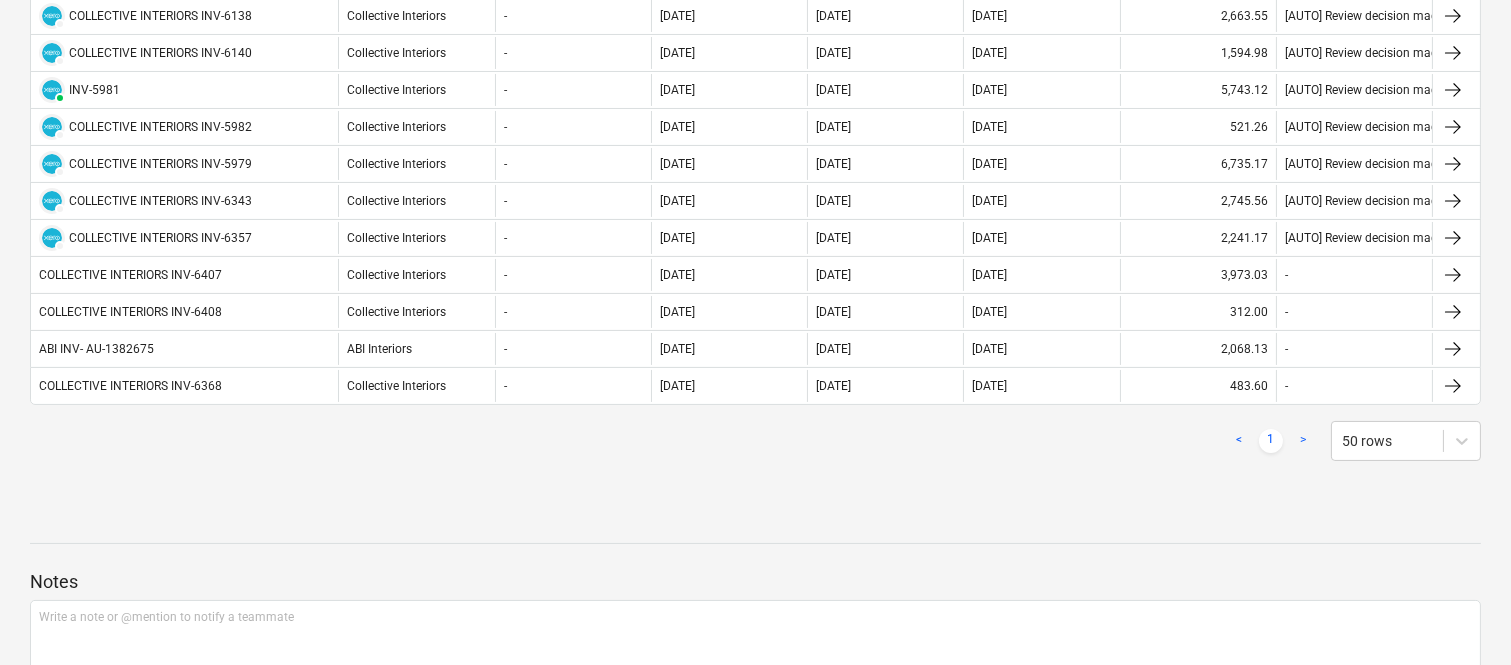 click on "DRAFT COLLECTIVE INTERIORS INV-5982" at bounding box center (145, 127) 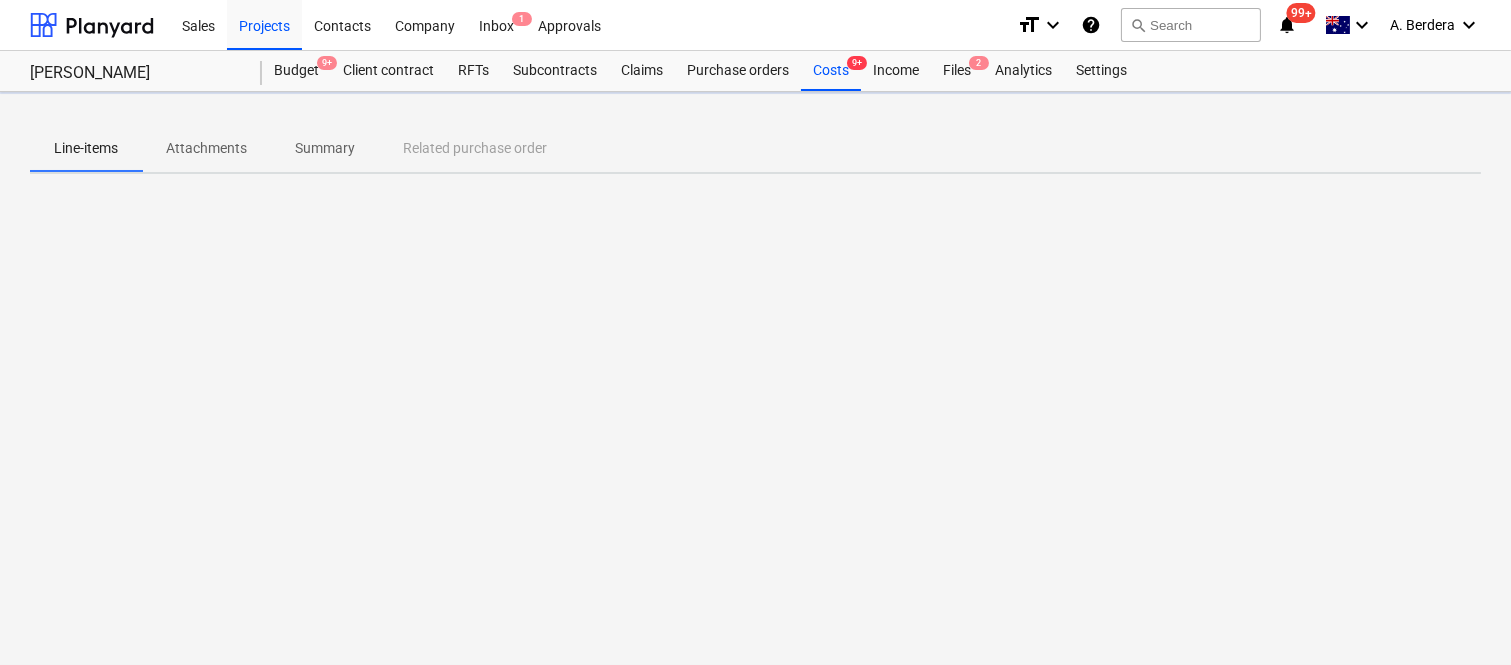 scroll, scrollTop: 0, scrollLeft: 0, axis: both 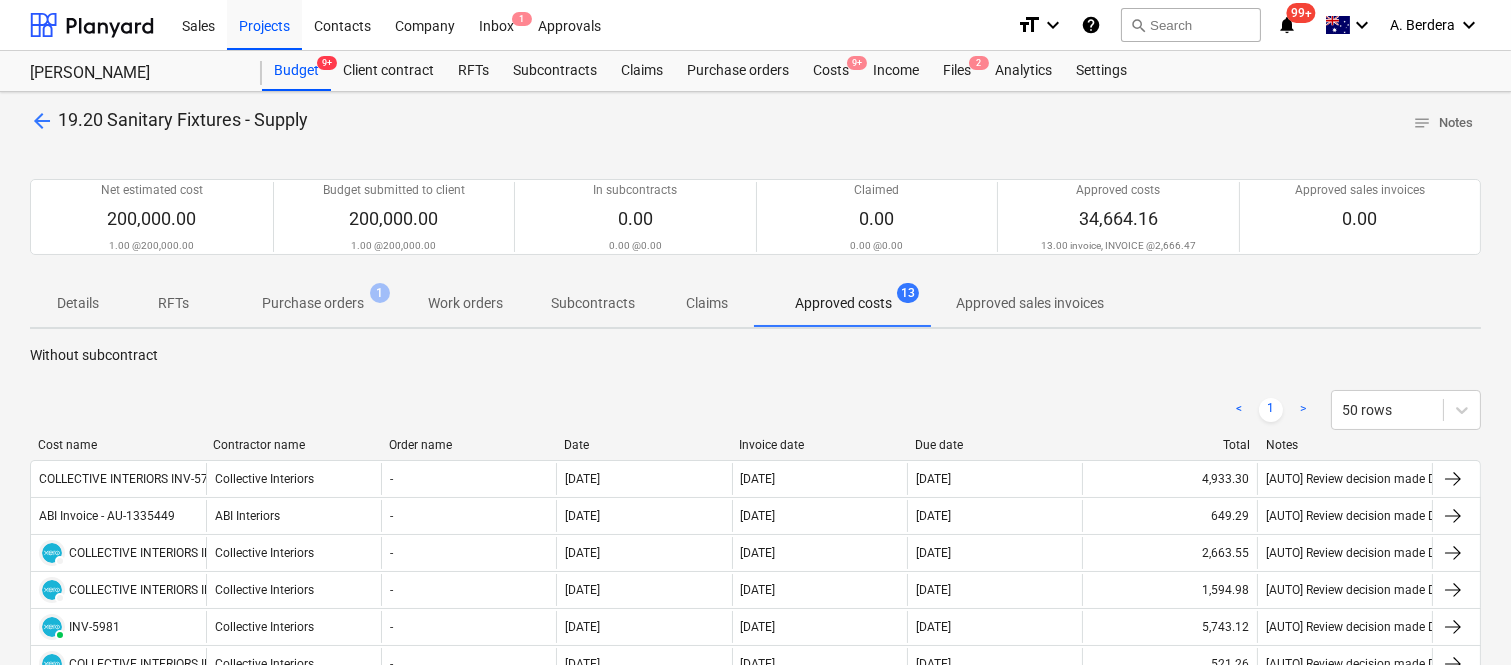 click on "Cost name Contractor name Order name Date Invoice date Due date Total Notes" at bounding box center [755, 449] 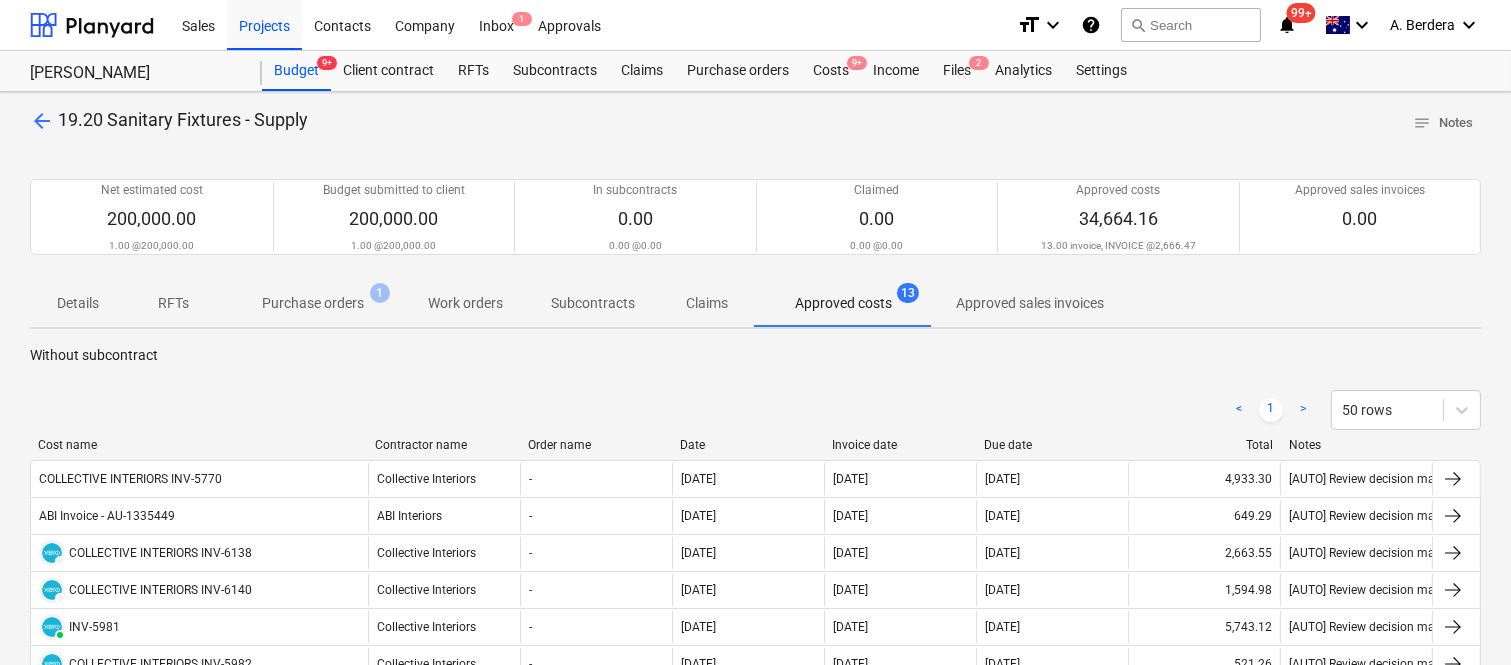drag, startPoint x: 213, startPoint y: 444, endPoint x: 378, endPoint y: 435, distance: 165.24527 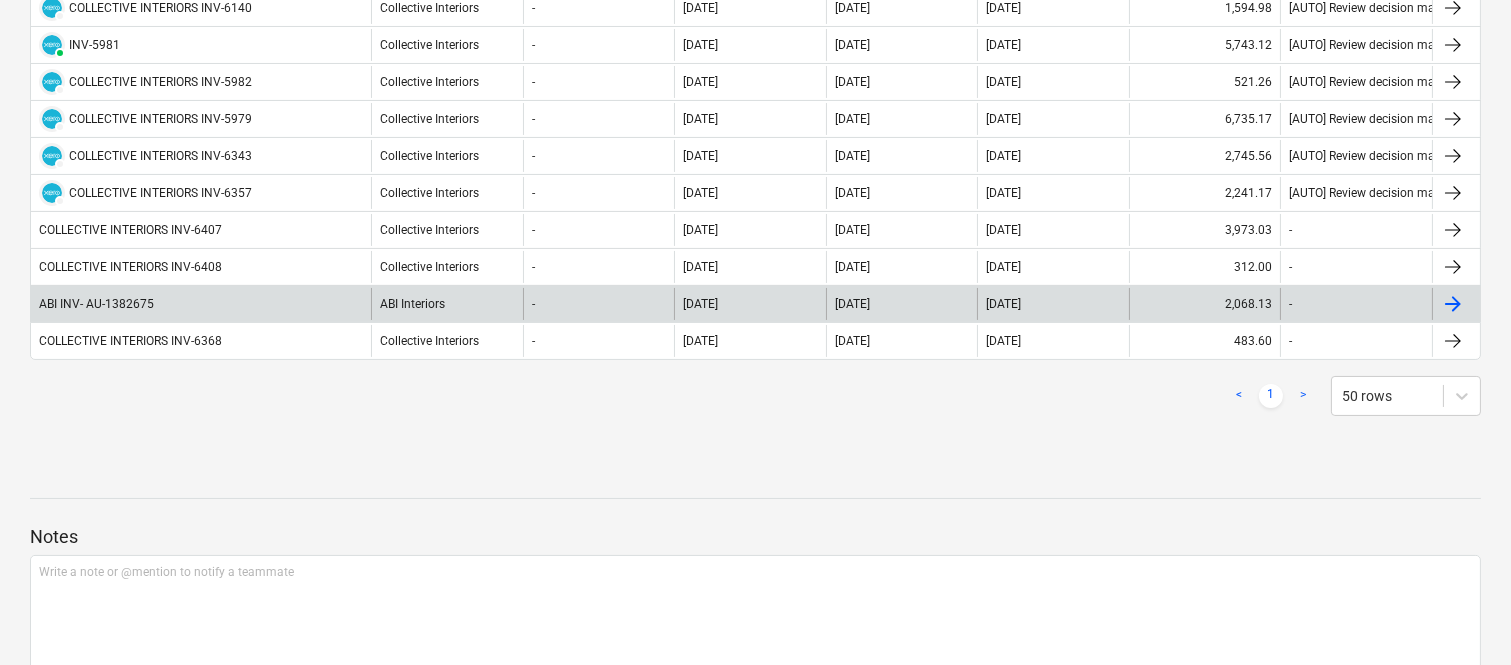 scroll, scrollTop: 0, scrollLeft: 0, axis: both 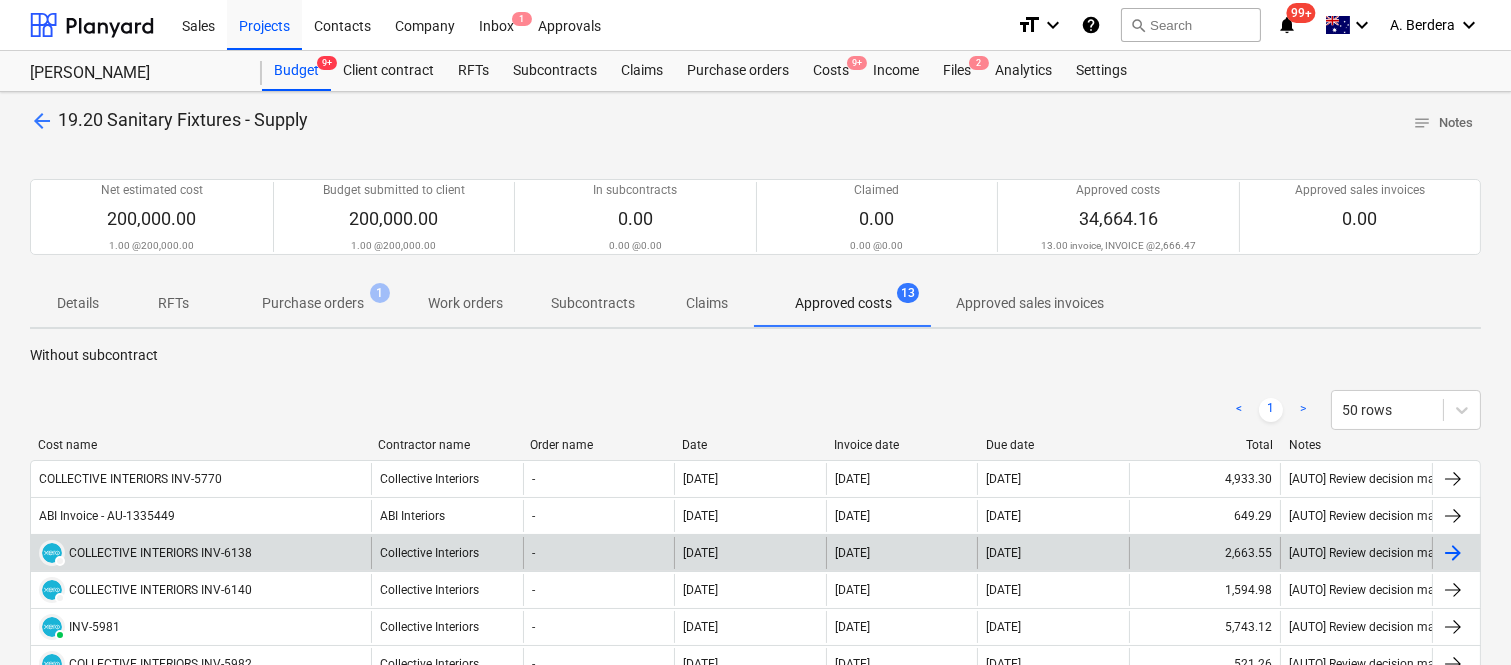 click on "DRAFT COLLECTIVE INTERIORS INV-6138" at bounding box center [201, 553] 